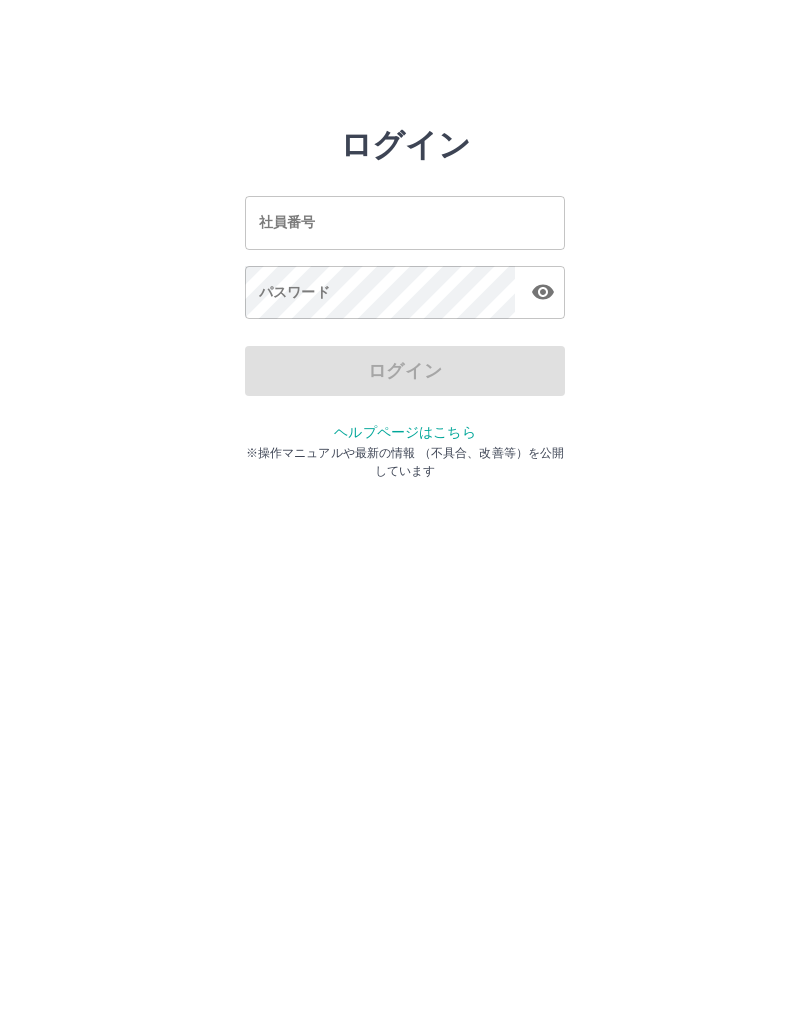 scroll, scrollTop: 0, scrollLeft: 0, axis: both 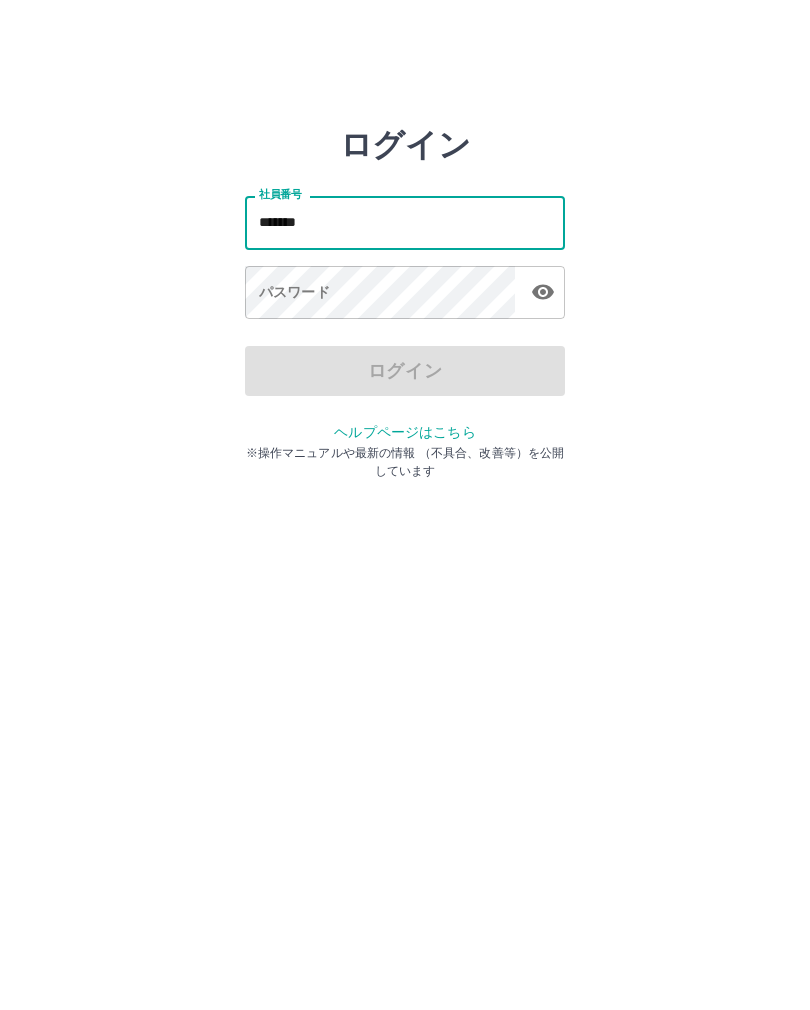 type on "*******" 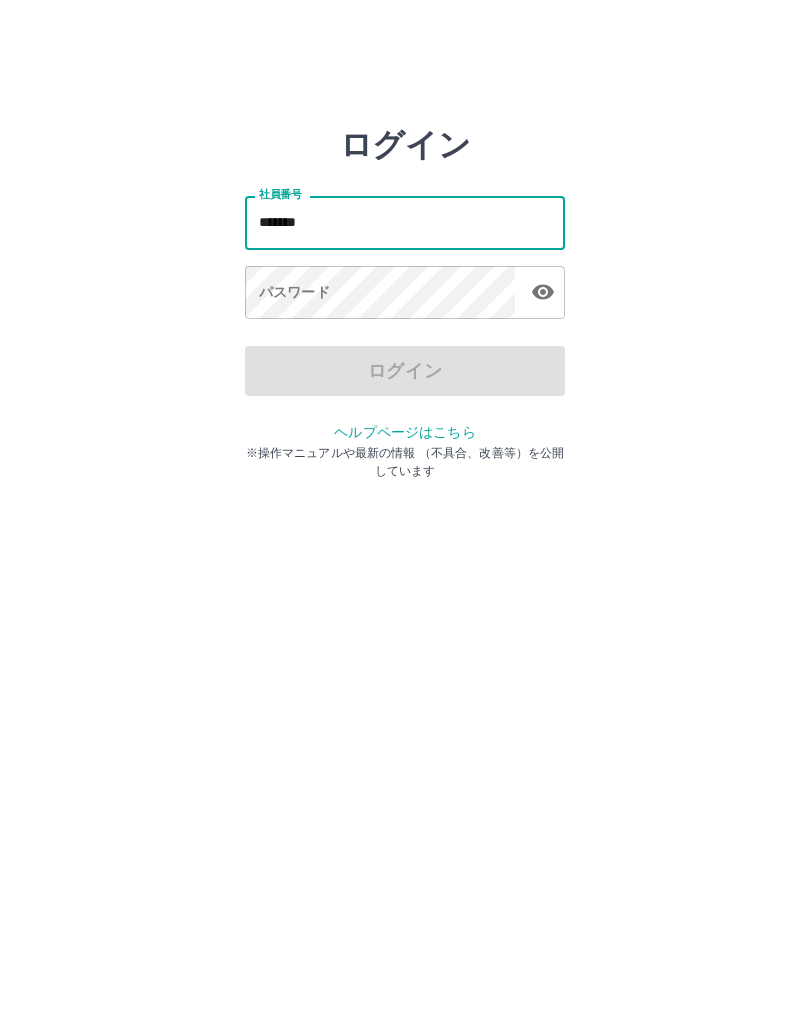 click on "パスワード パスワード" at bounding box center (405, 294) 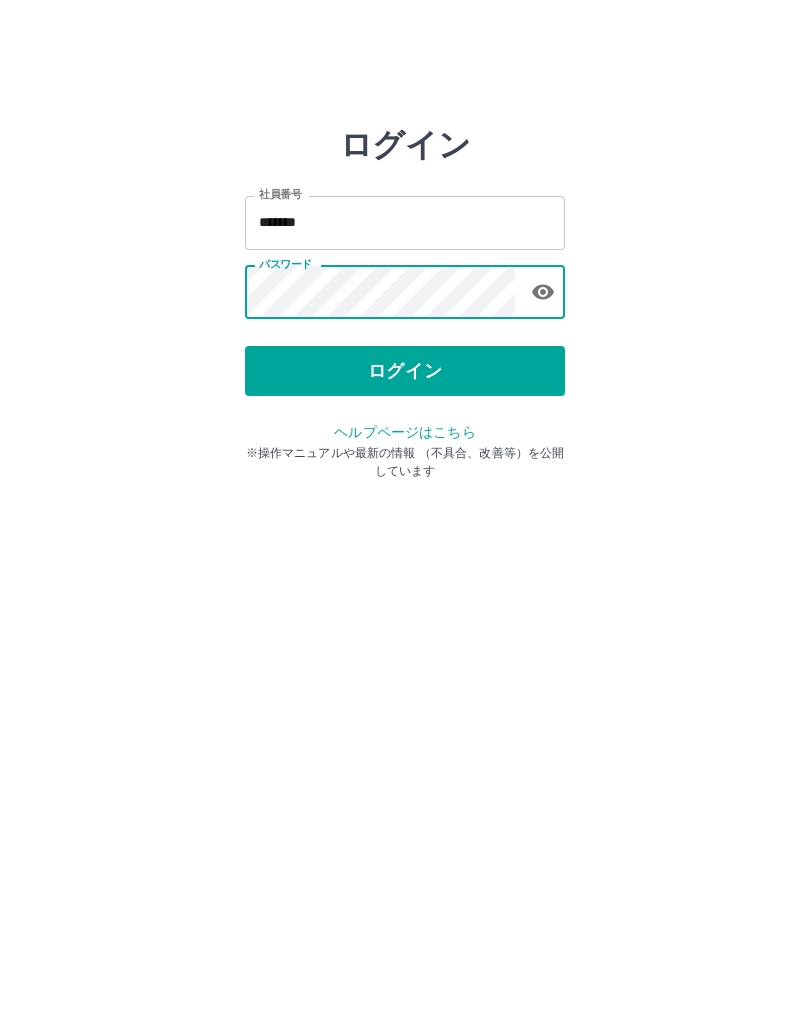 click on "ログイン" at bounding box center (405, 371) 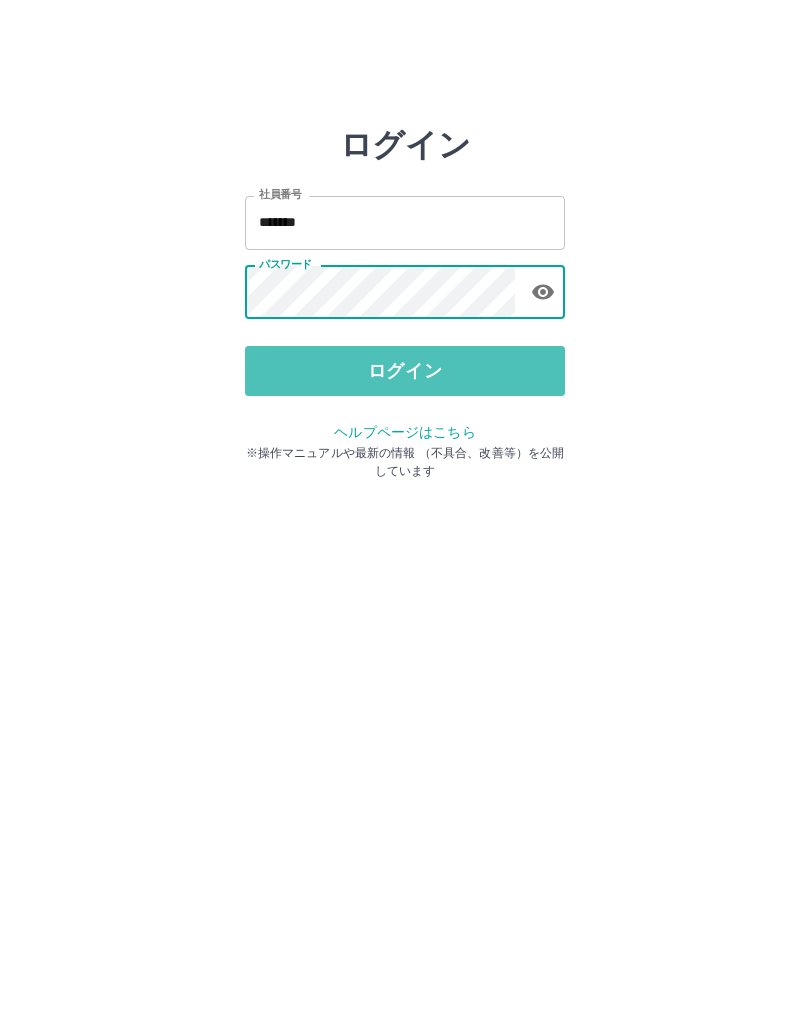 click on "ログイン" at bounding box center [405, 371] 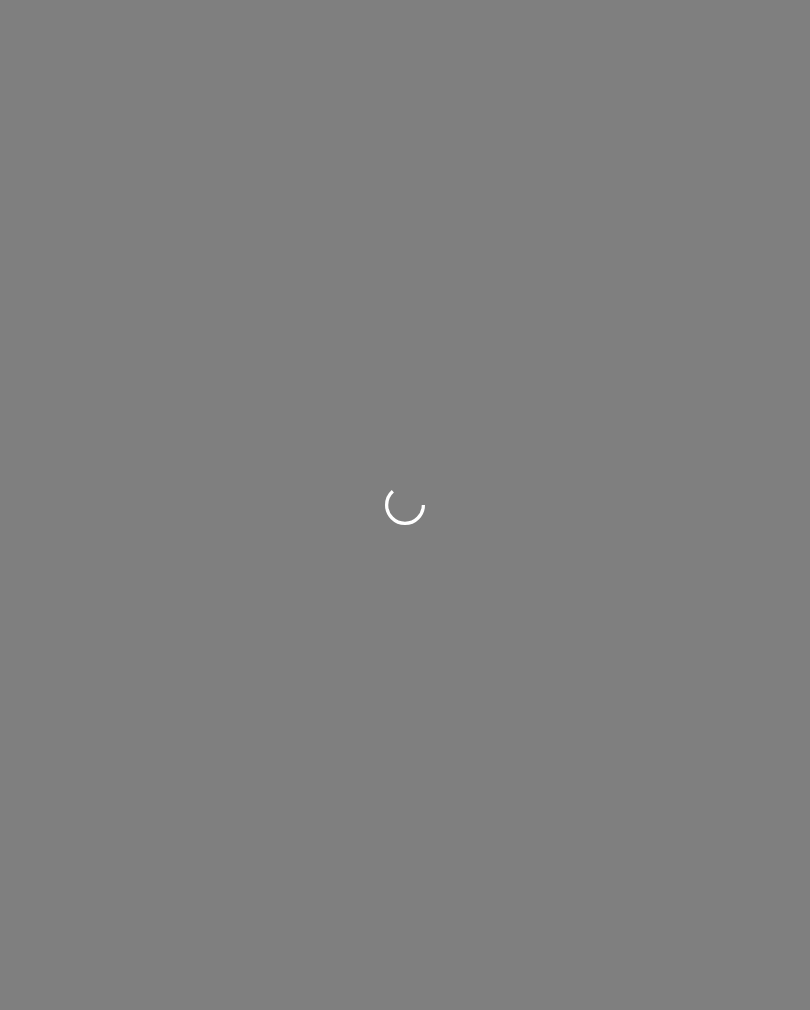 scroll, scrollTop: 0, scrollLeft: 0, axis: both 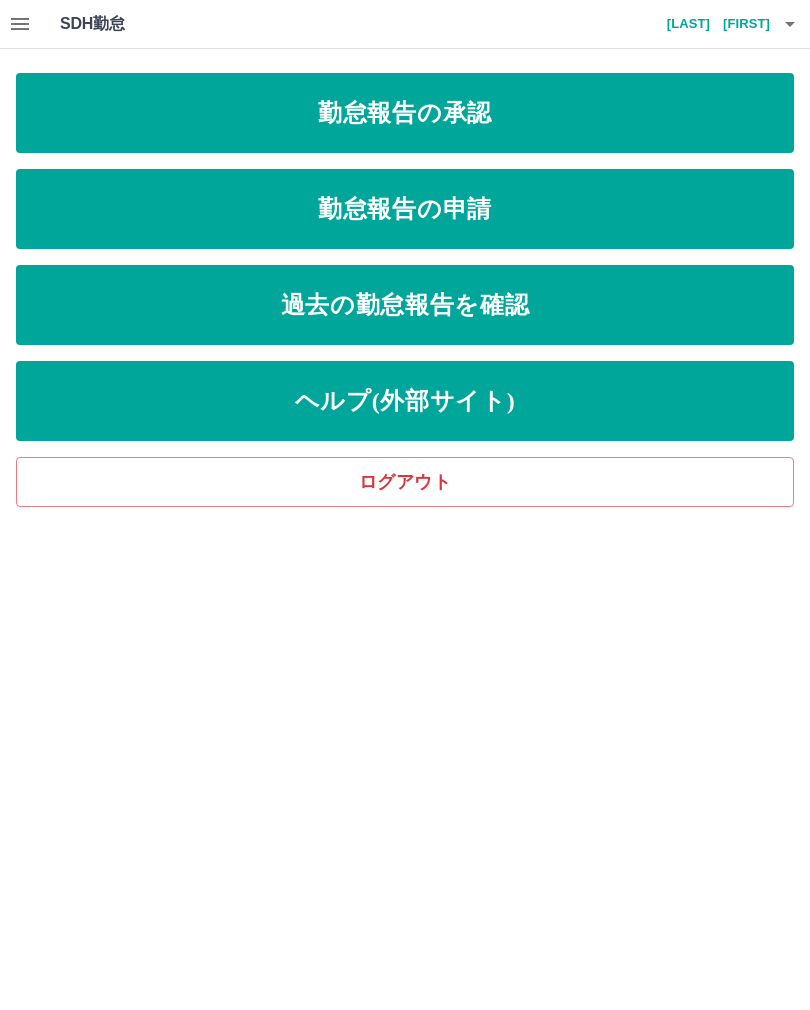 click on "勤怠報告の申請" at bounding box center (405, 209) 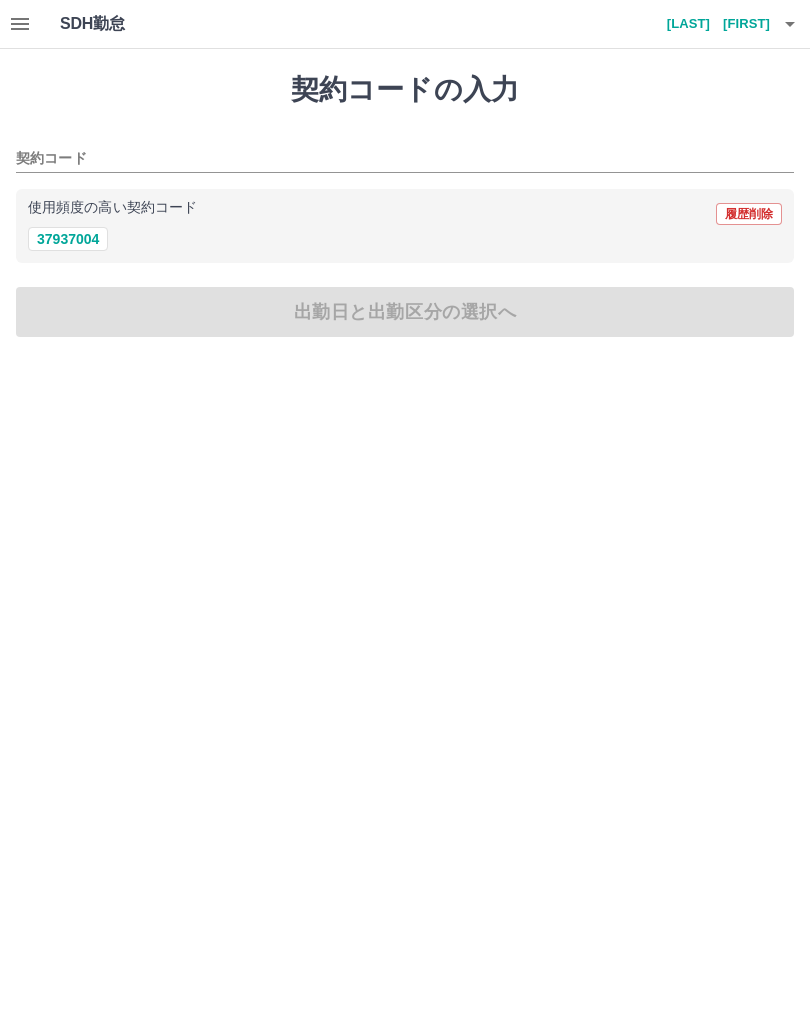 click on "37937004" at bounding box center (68, 239) 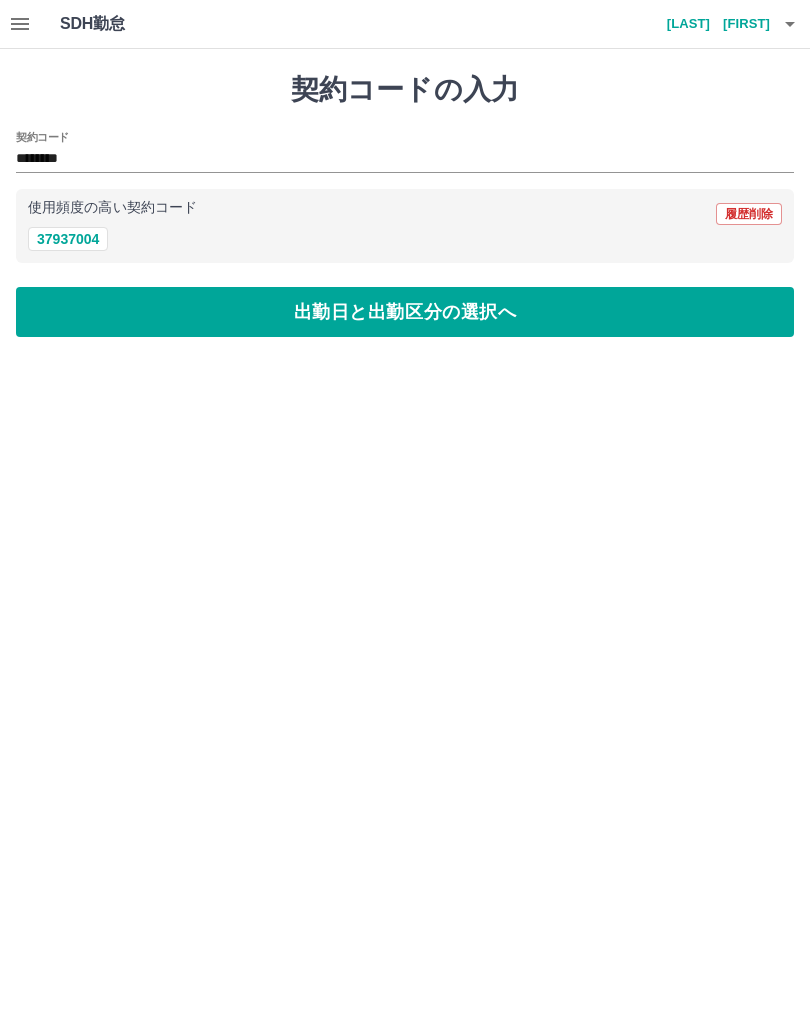 click on "出勤日と出勤区分の選択へ" at bounding box center [405, 312] 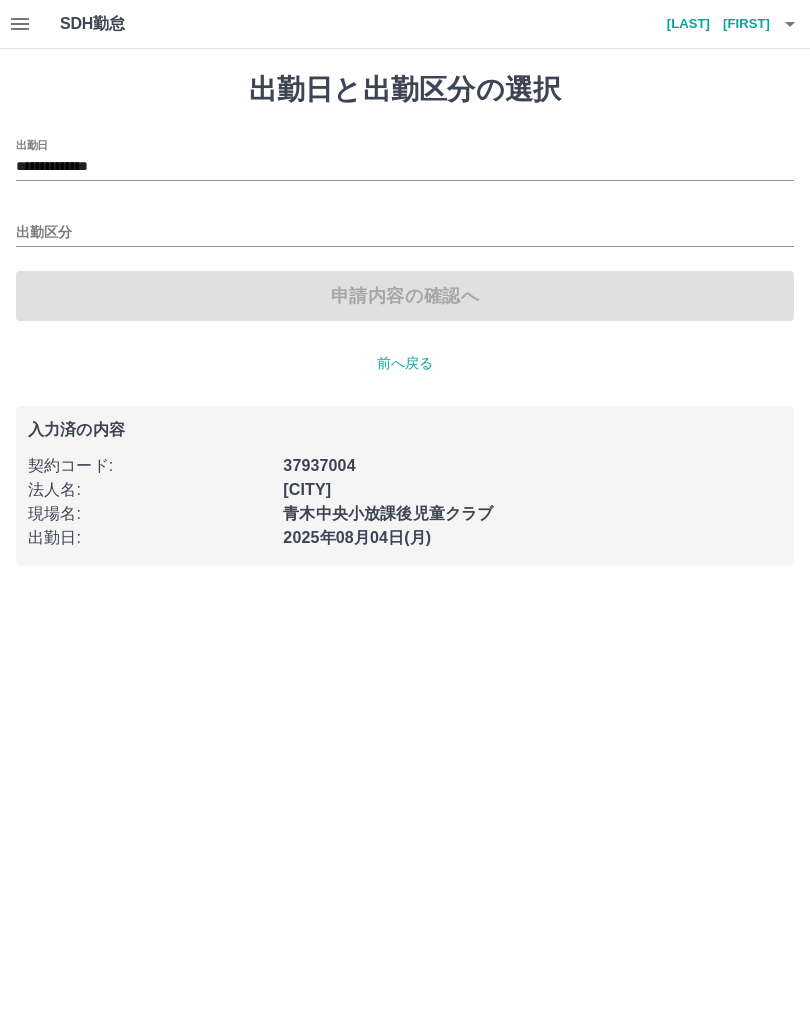 click on "出勤区分" at bounding box center [405, 233] 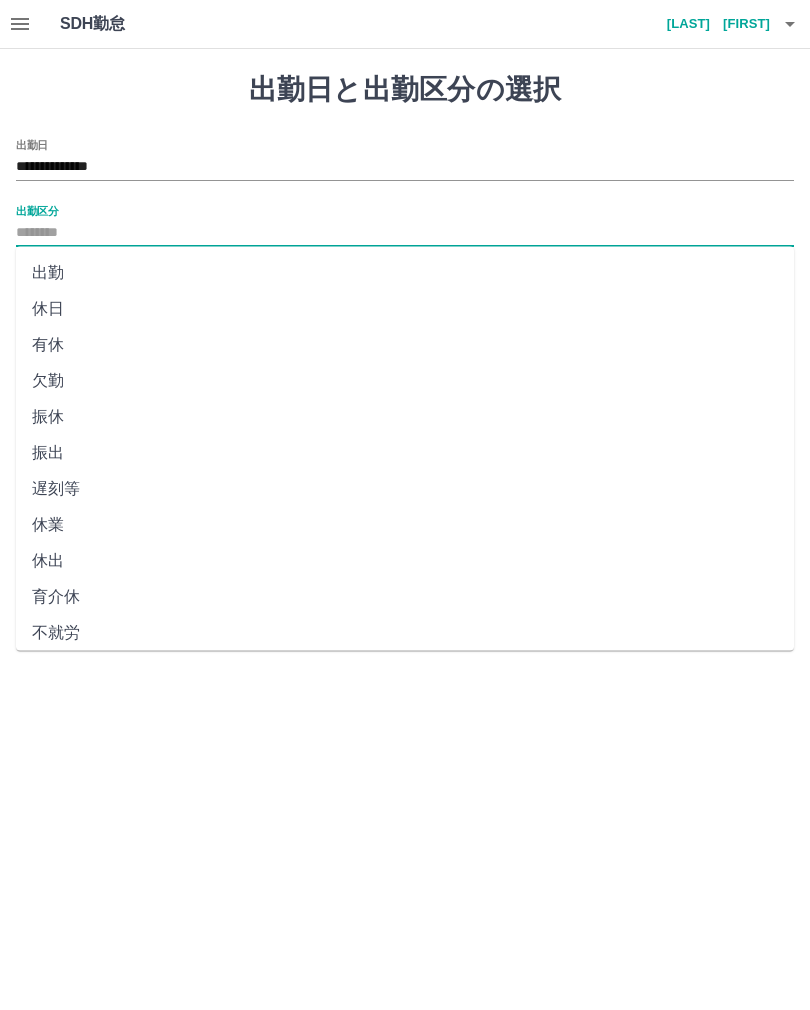 click on "出勤" at bounding box center (405, 273) 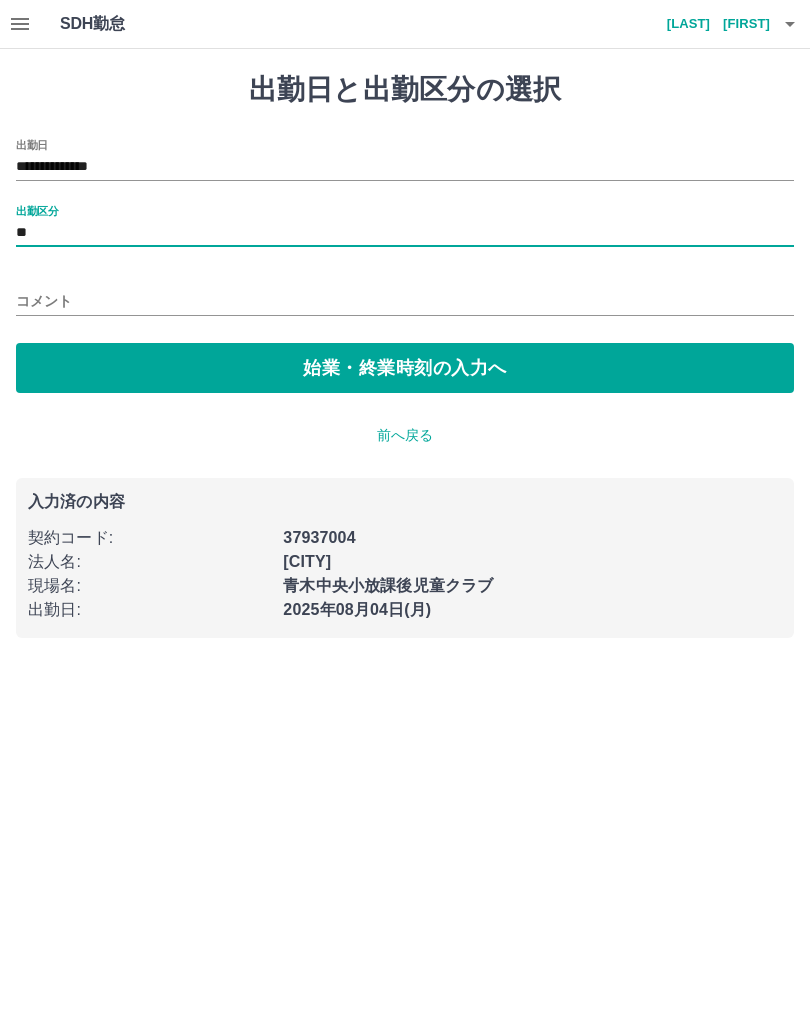 click on "始業・終業時刻の入力へ" at bounding box center [405, 368] 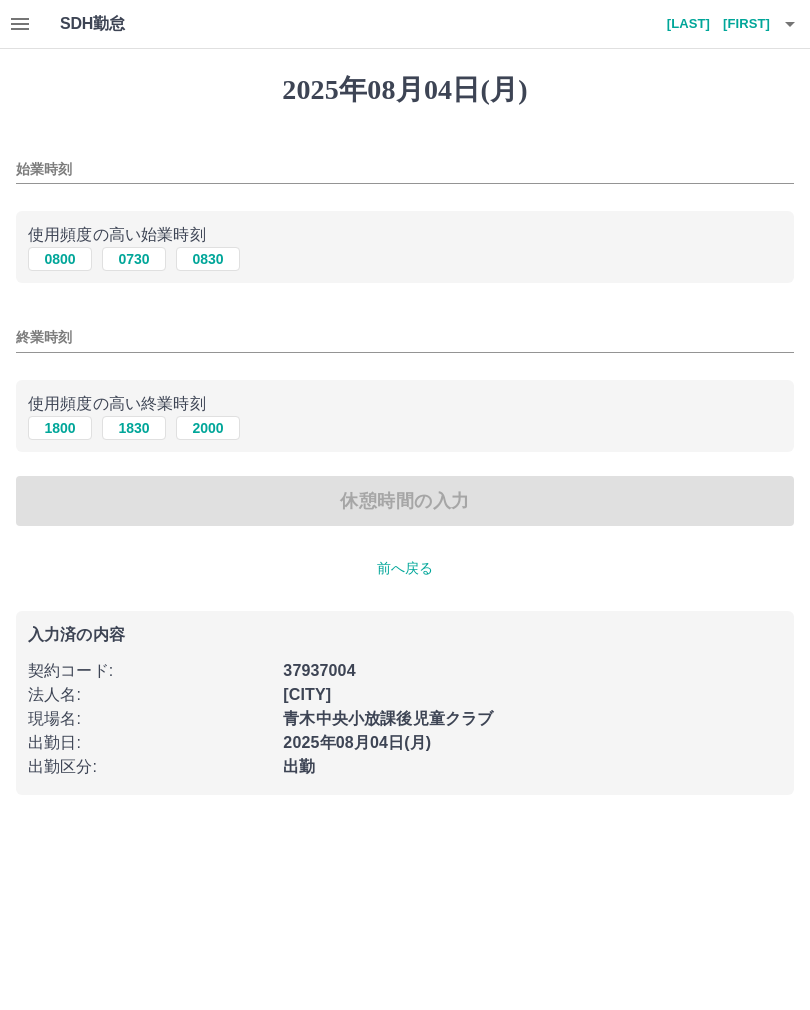 click on "0800" at bounding box center [60, 259] 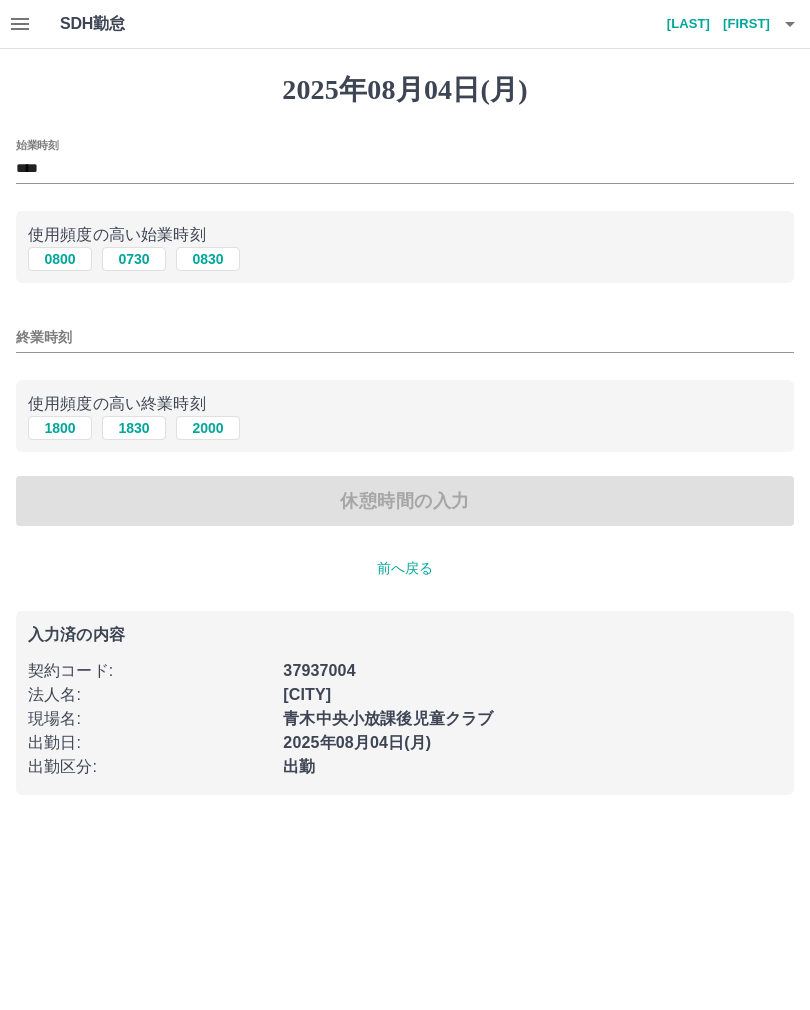 click on "2025年08月04日(月) 始業時刻 **** 使用頻度の高い始業時刻 0800 0730 0830 終業時刻 使用頻度の高い終業時刻 1800 1830 2000 休憩時間の入力 前へ戻る 入力済の内容 契約コード : 37937004 法人名 : 川口市 現場名 : 青木中央小放課後児童クラブ 出勤日 : 2025年08月04日(月) 出勤区分 : 出勤" at bounding box center [405, 434] 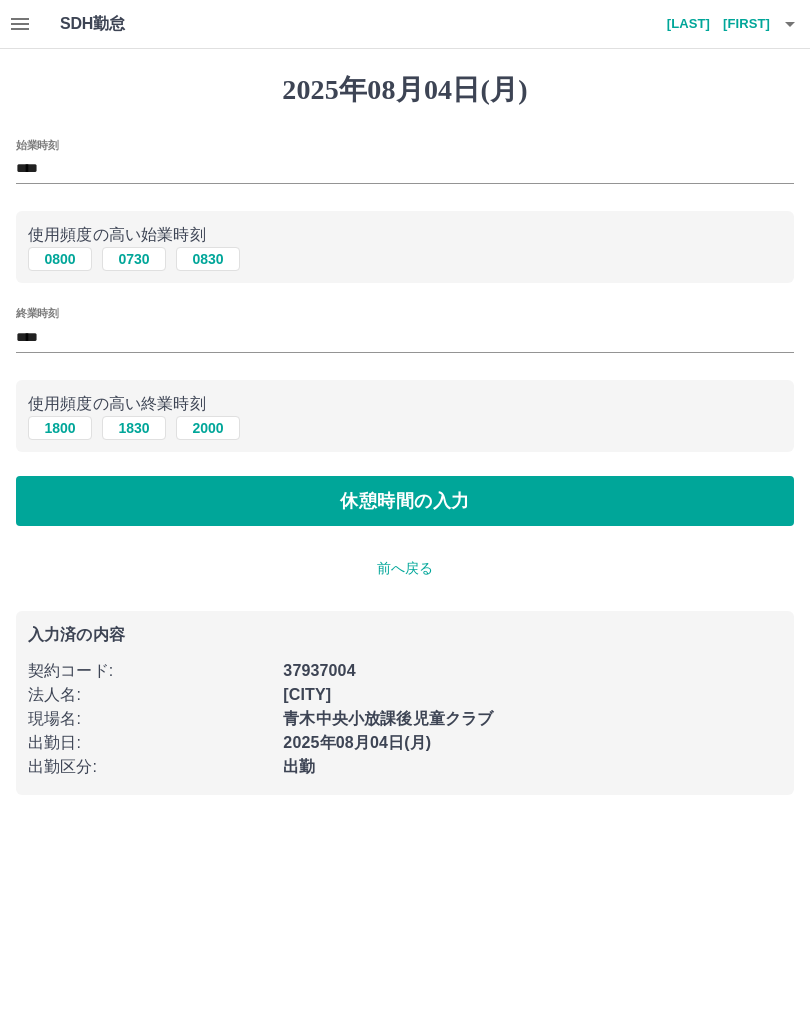 click on "休憩時間の入力" at bounding box center [405, 501] 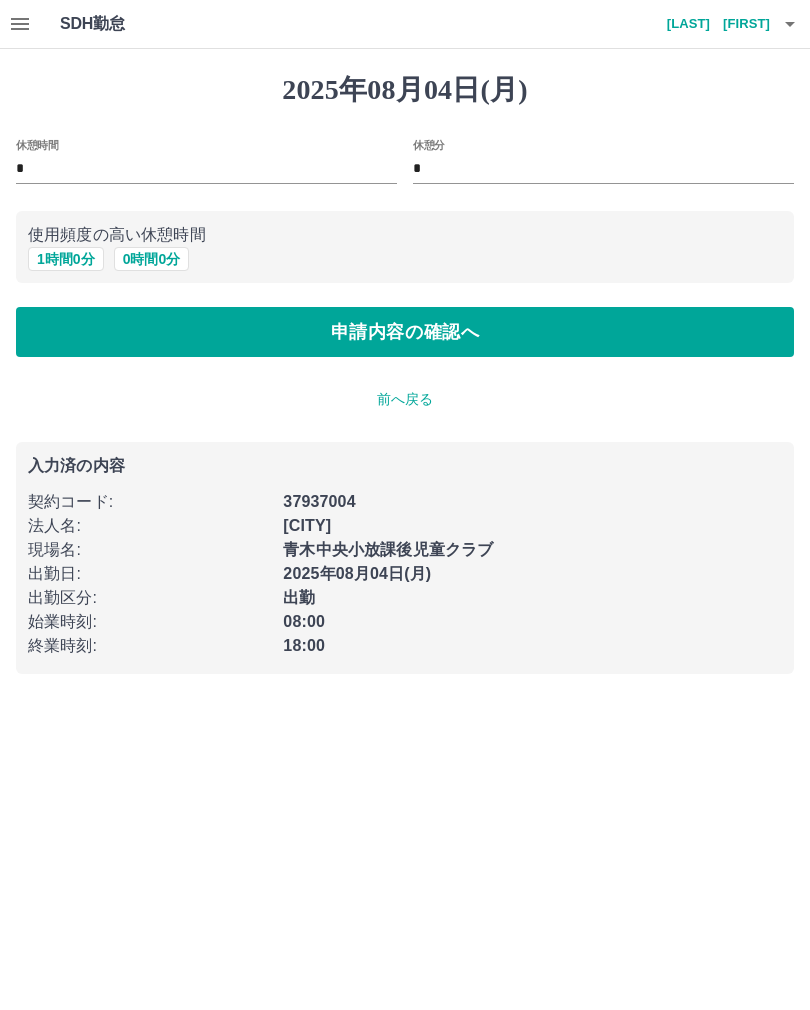 click on "申請内容の確認へ" at bounding box center (405, 332) 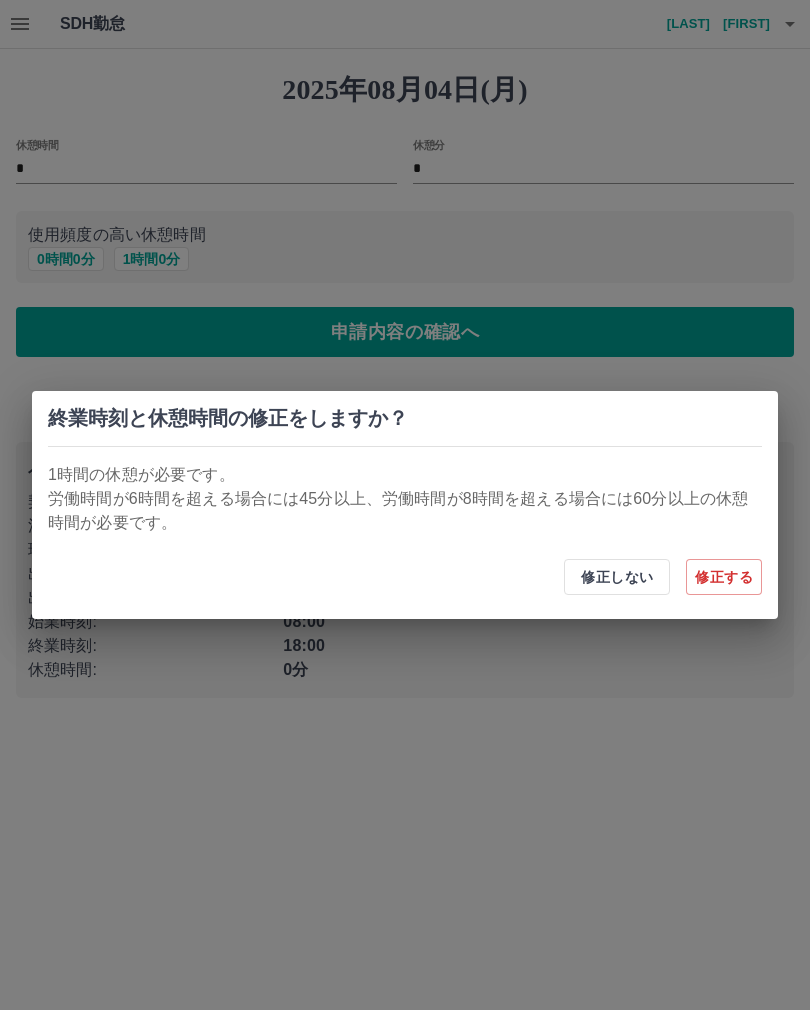 click on "修正する" at bounding box center [724, 577] 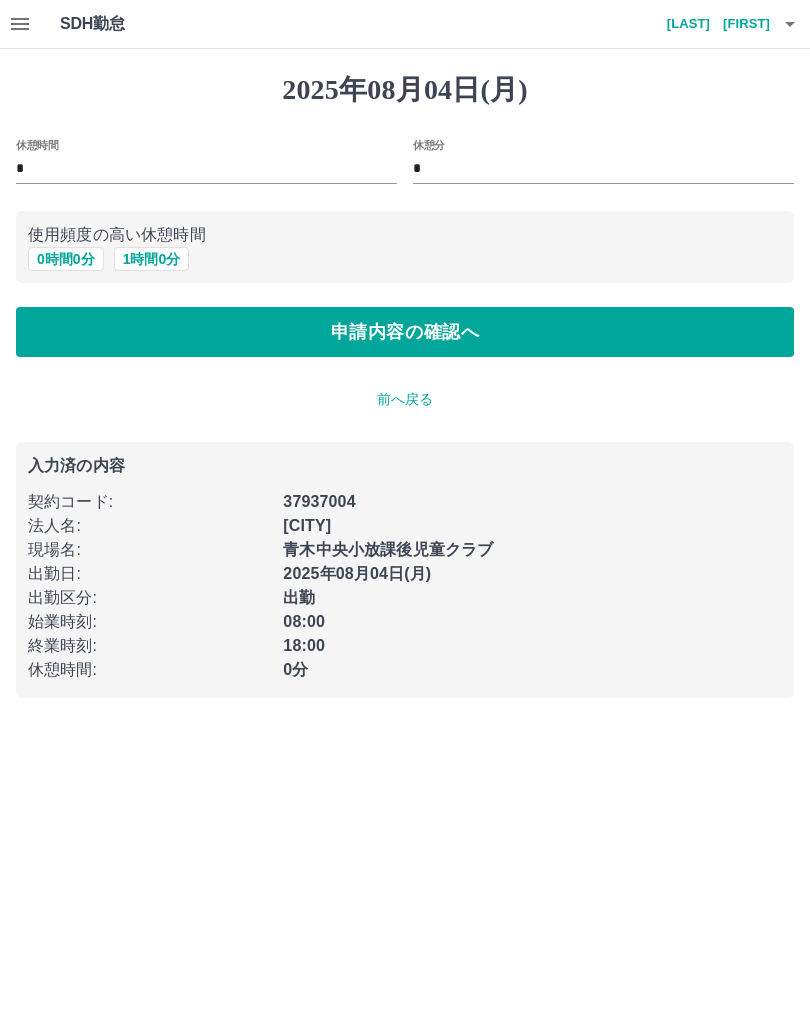 click on "1 時間 0 分" at bounding box center (152, 259) 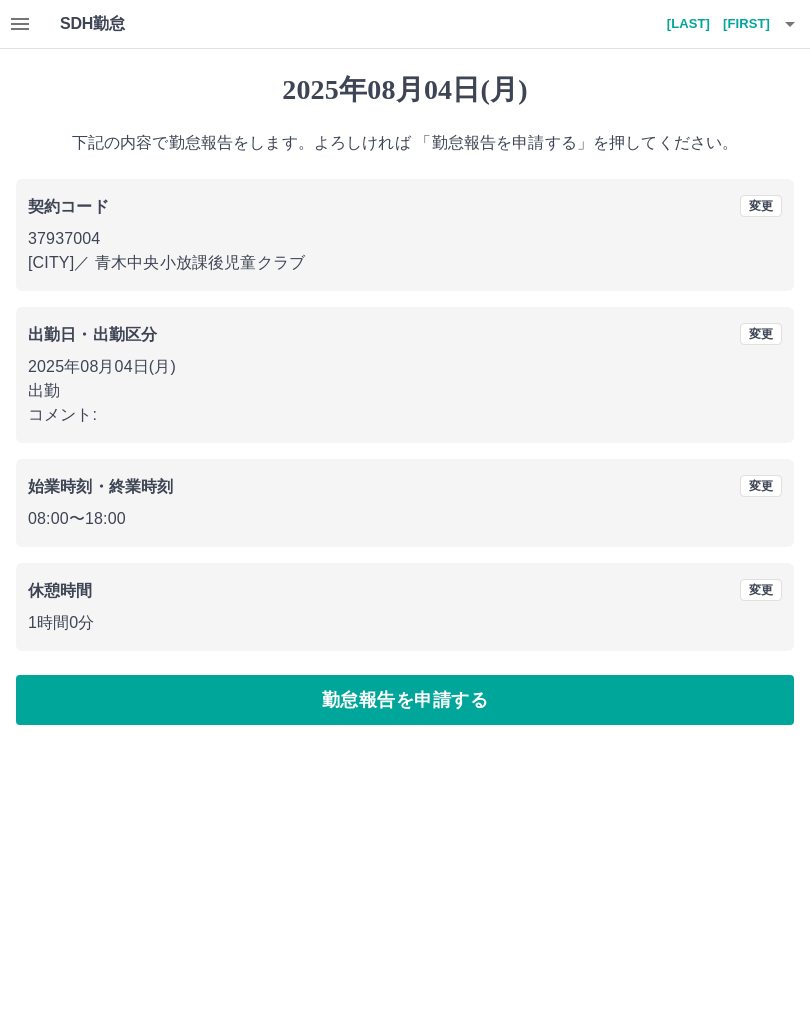 click on "勤怠報告を申請する" at bounding box center [405, 700] 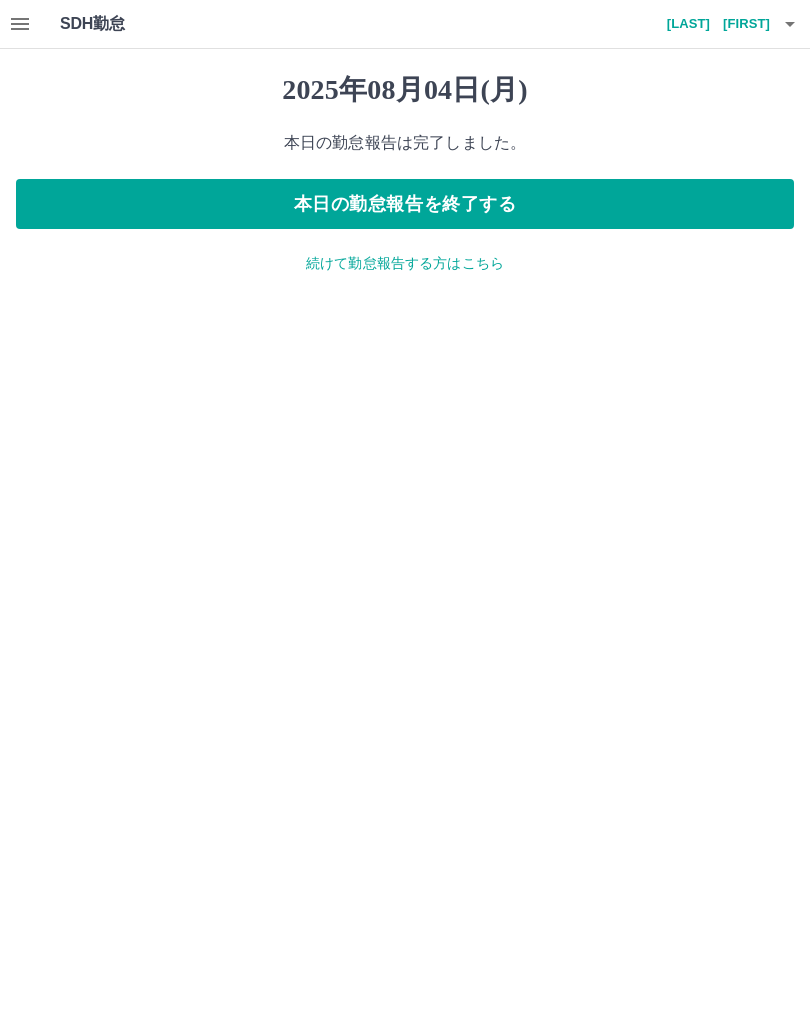 click on "本日の勤怠報告を終了する" at bounding box center [405, 204] 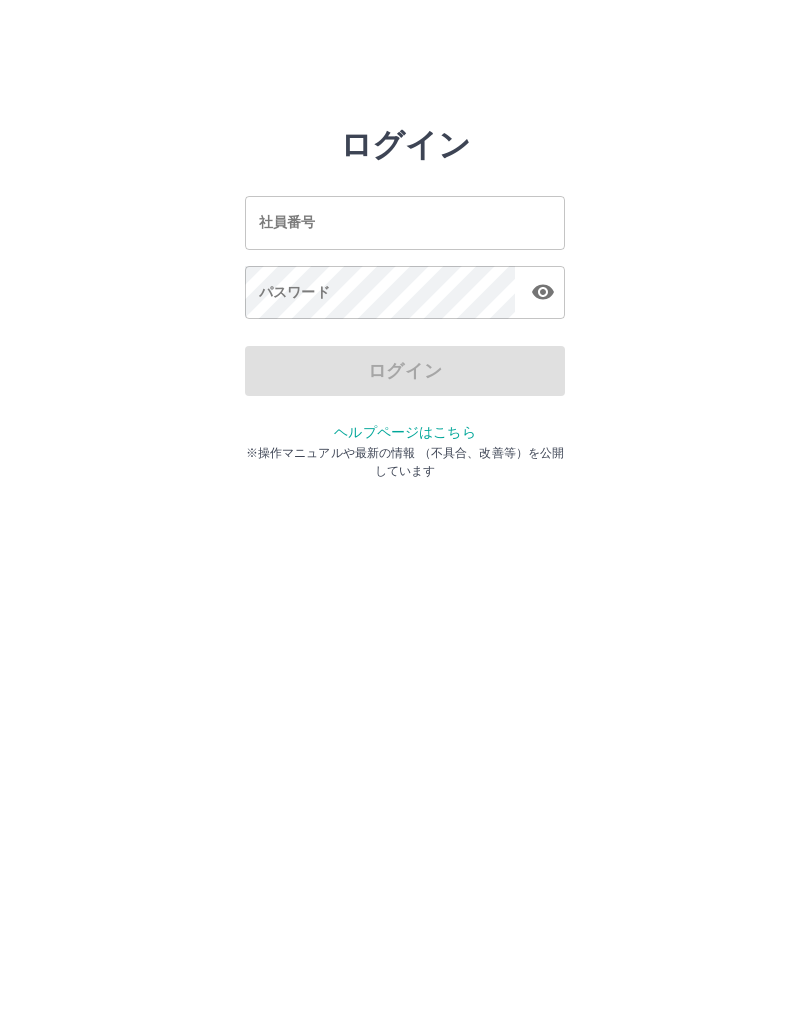 scroll, scrollTop: 0, scrollLeft: 0, axis: both 